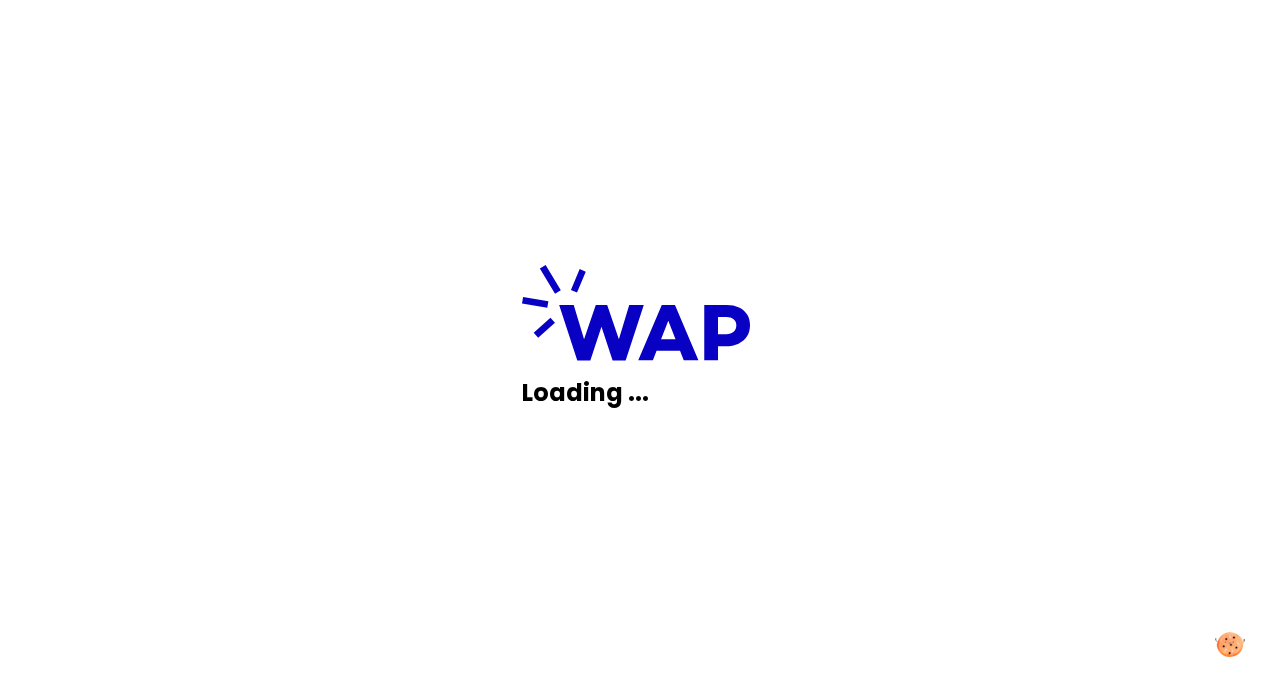 scroll, scrollTop: 0, scrollLeft: 0, axis: both 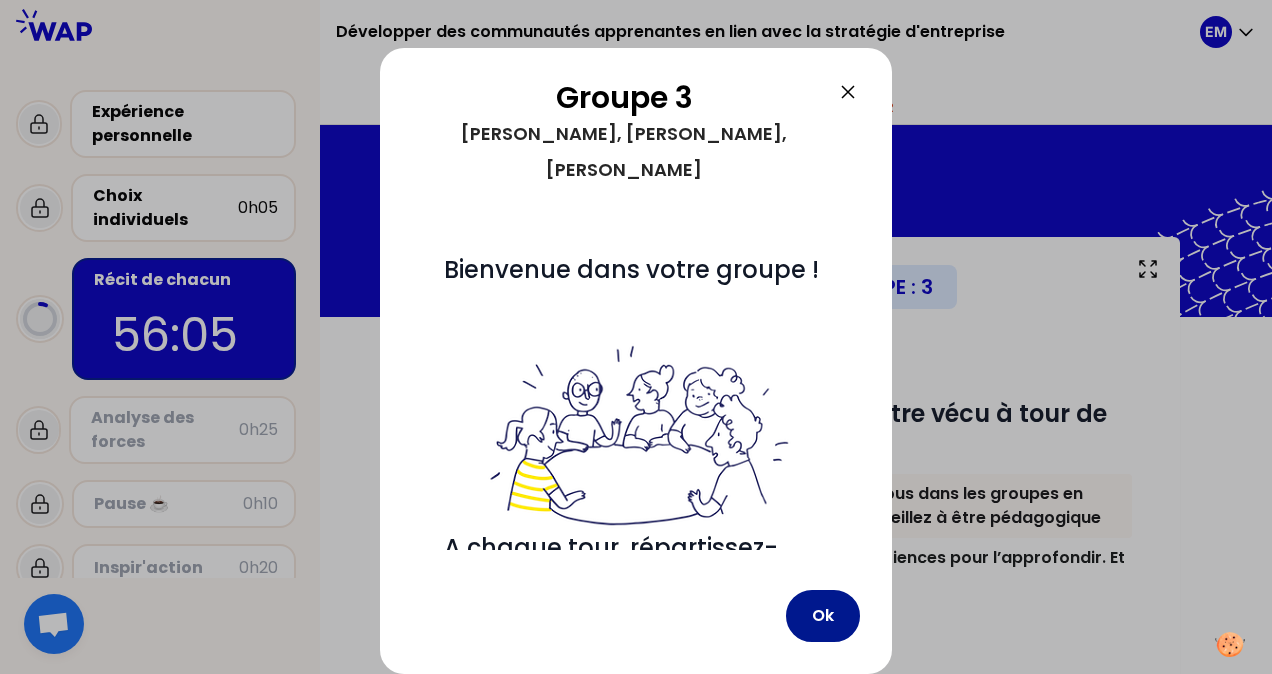 click on "Ok" at bounding box center (823, 616) 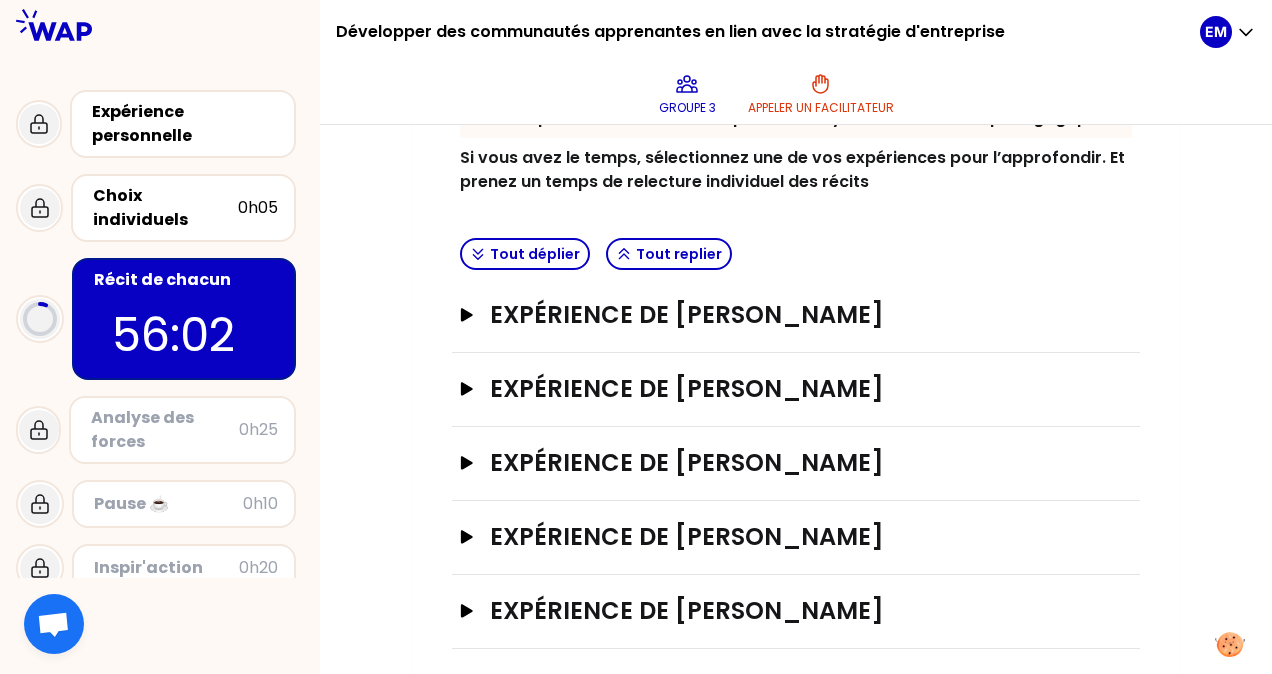 scroll, scrollTop: 410, scrollLeft: 0, axis: vertical 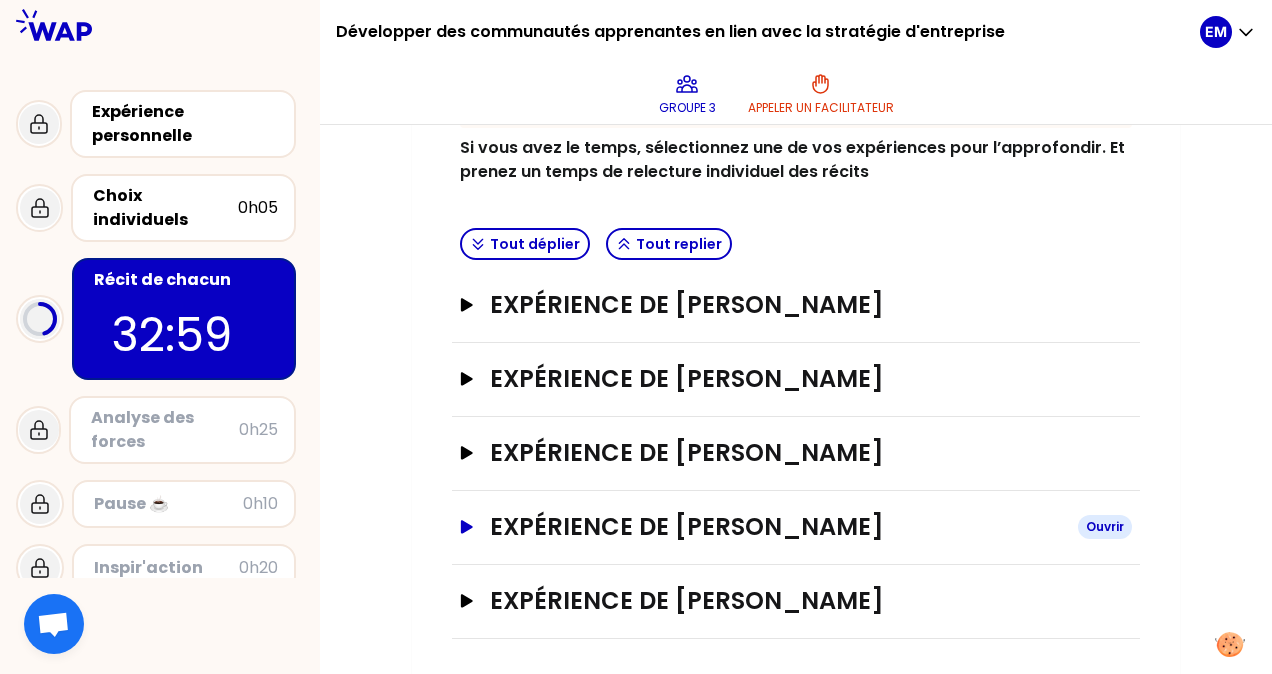 click on "Expérience de [PERSON_NAME]" at bounding box center (776, 527) 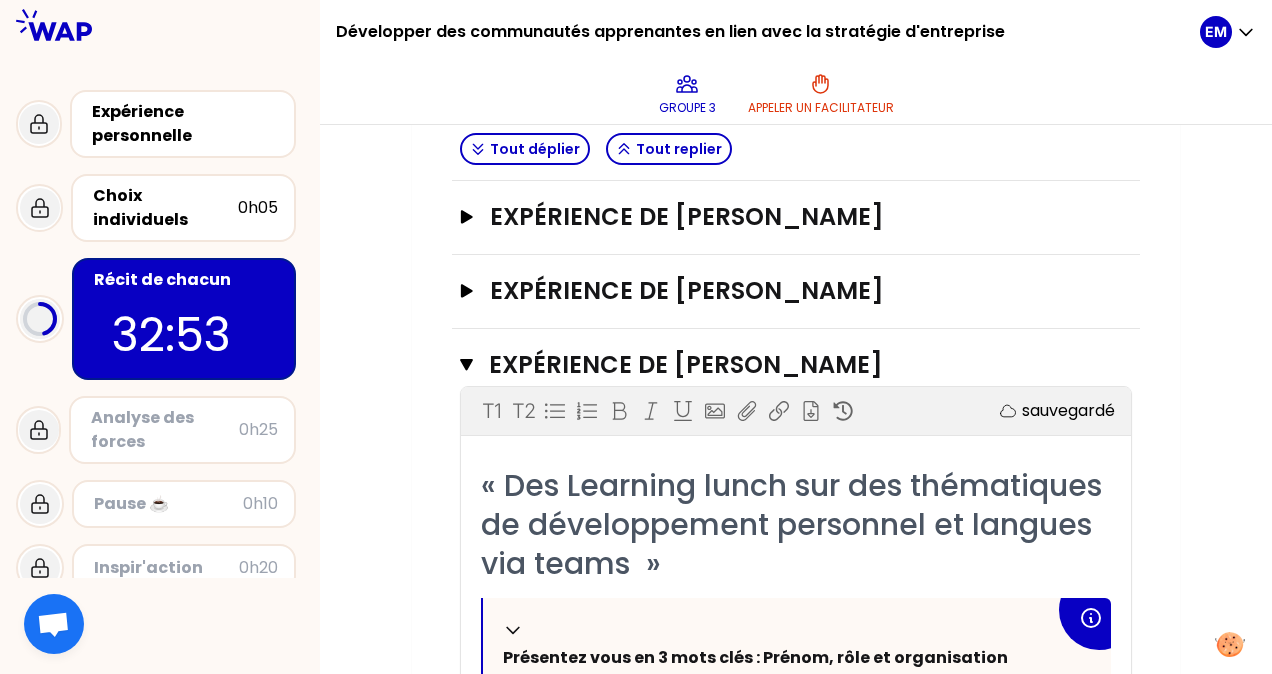 scroll, scrollTop: 410, scrollLeft: 0, axis: vertical 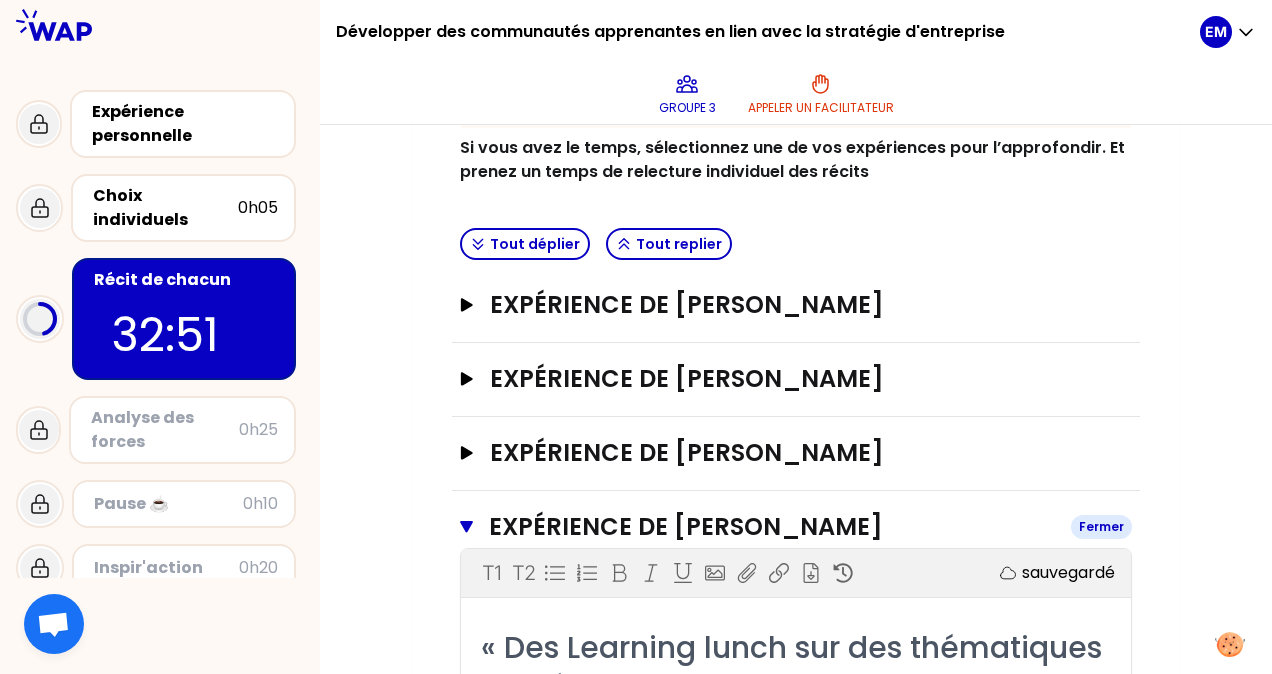 click on "Expérience de [PERSON_NAME]" at bounding box center [772, 527] 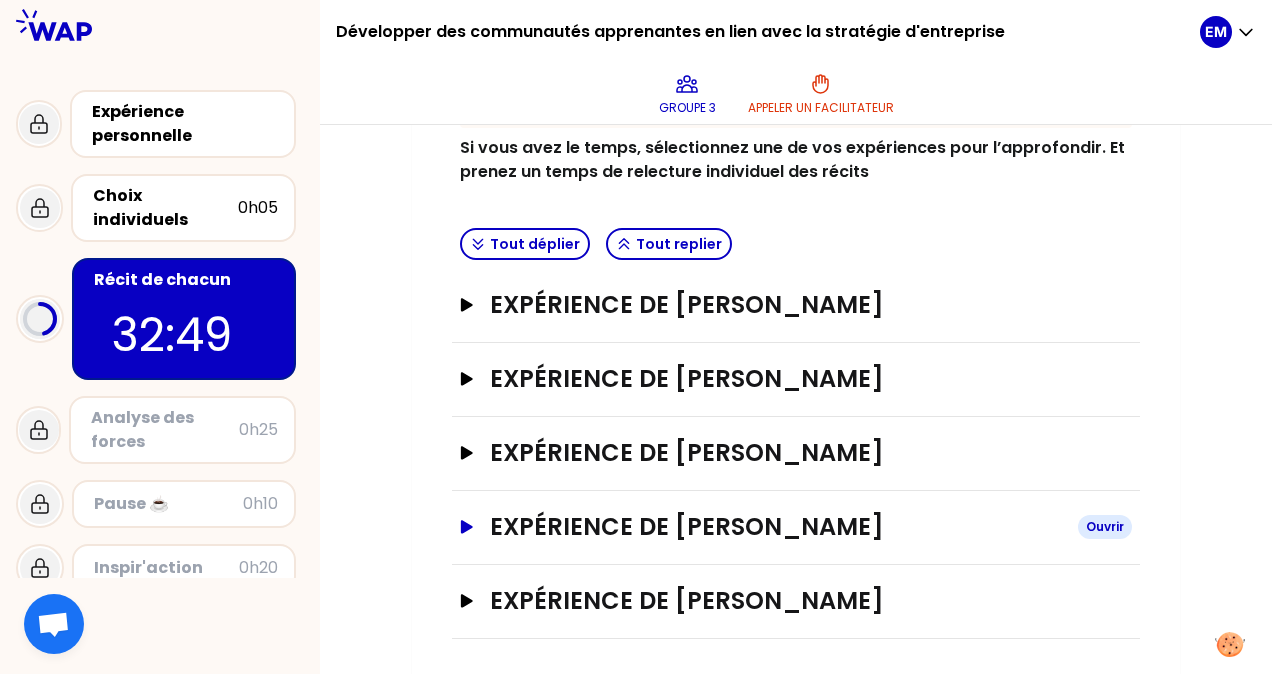 click on "Expérience de [PERSON_NAME]" at bounding box center [776, 527] 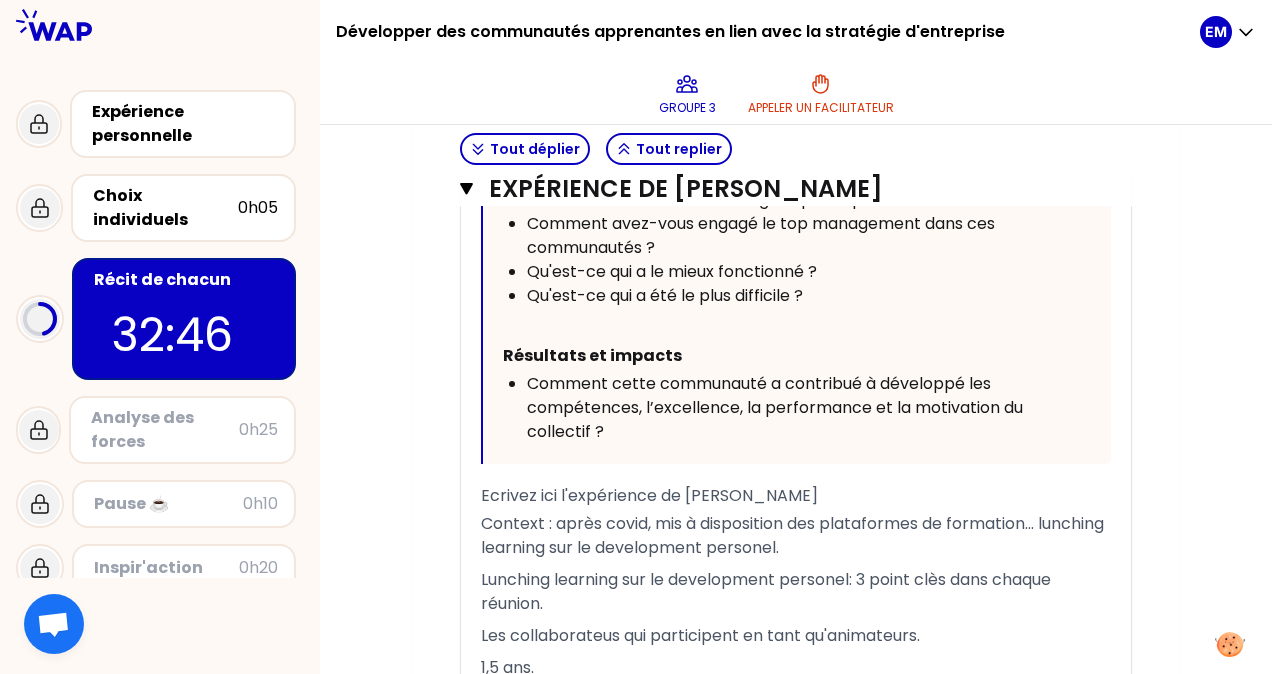 scroll, scrollTop: 1410, scrollLeft: 0, axis: vertical 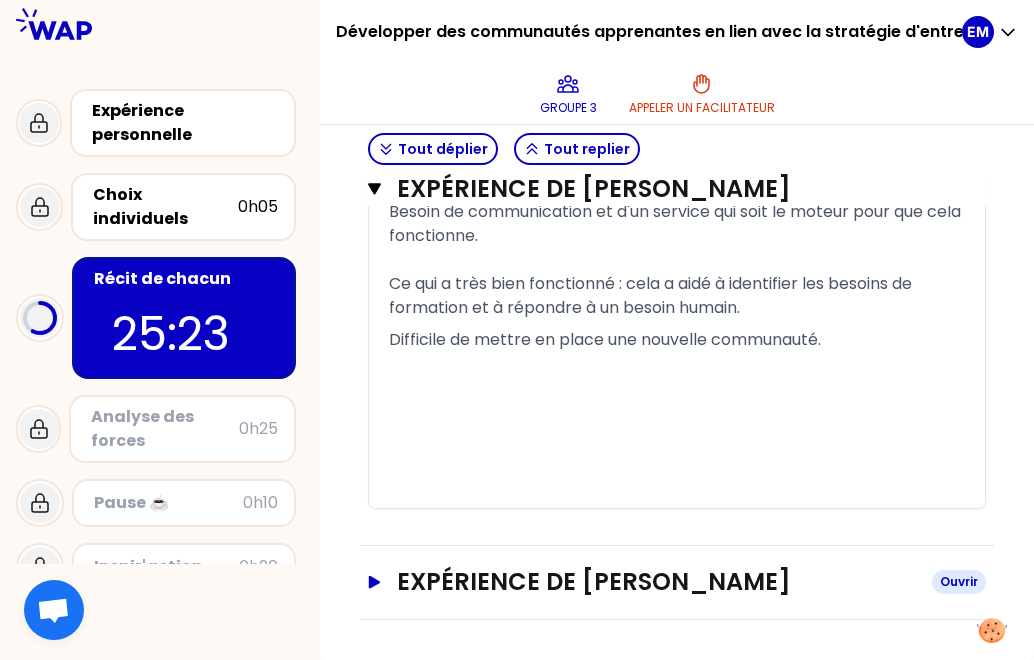 click on "Expérience de [PERSON_NAME]" at bounding box center (656, 582) 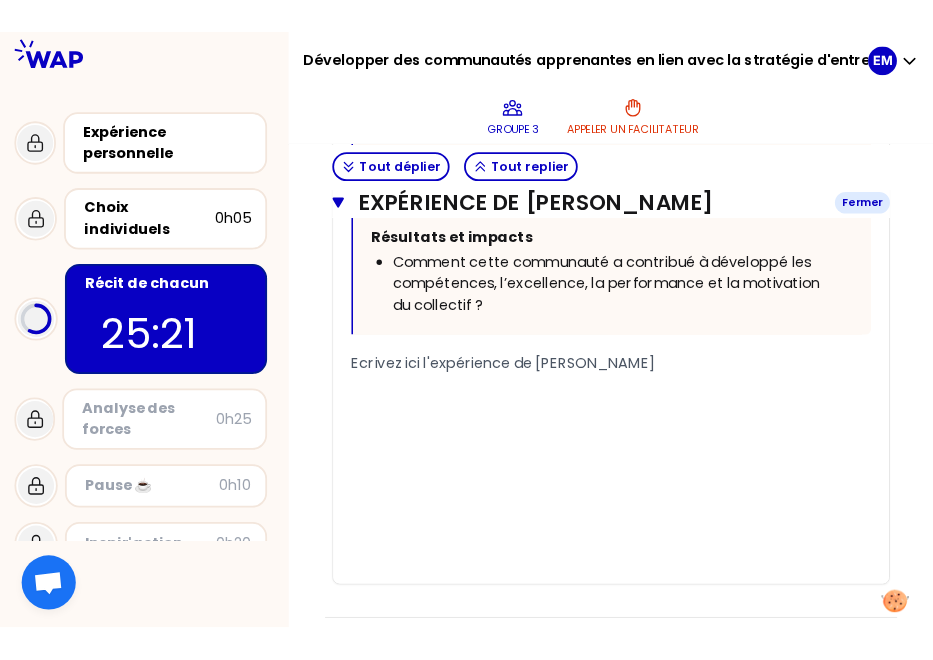 scroll, scrollTop: 3198, scrollLeft: 0, axis: vertical 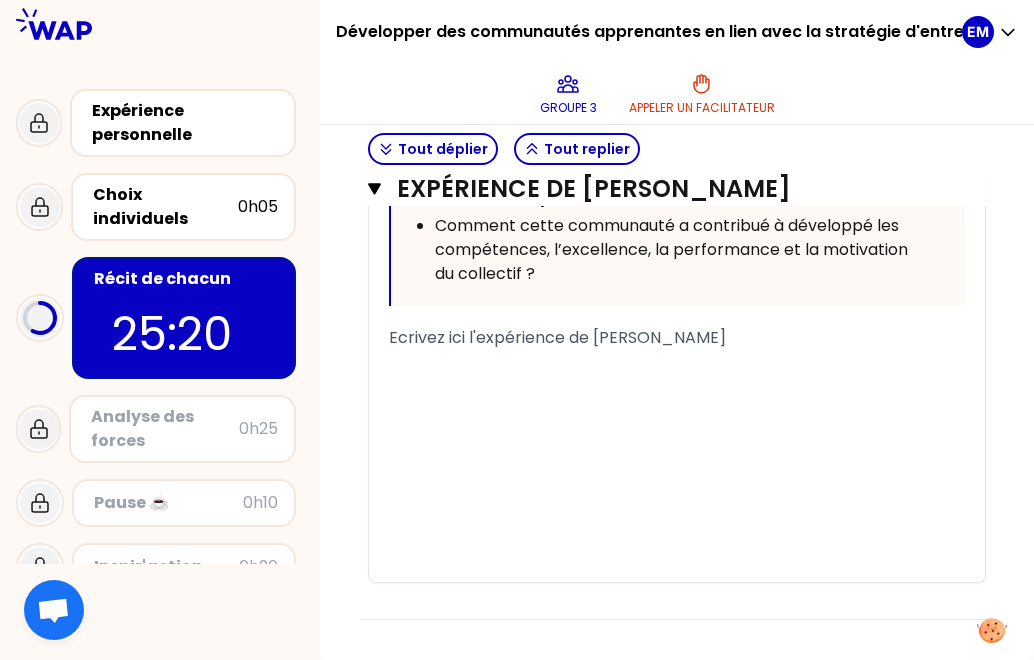 click on "Ecrivez ici l'expérience de [PERSON_NAME]" at bounding box center [557, 337] 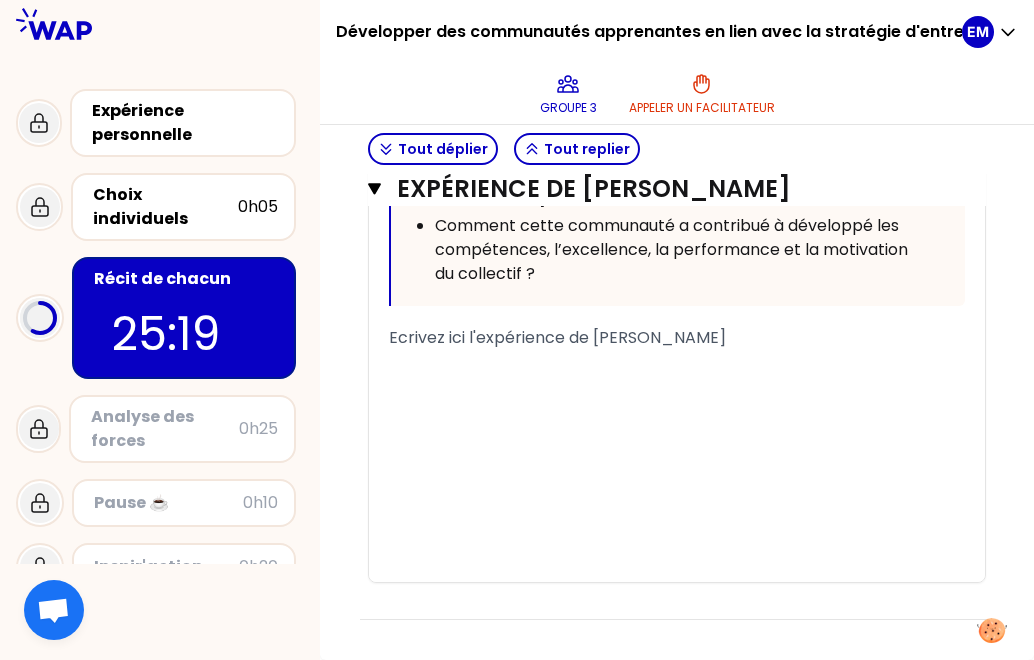 click on "﻿" at bounding box center (677, 366) 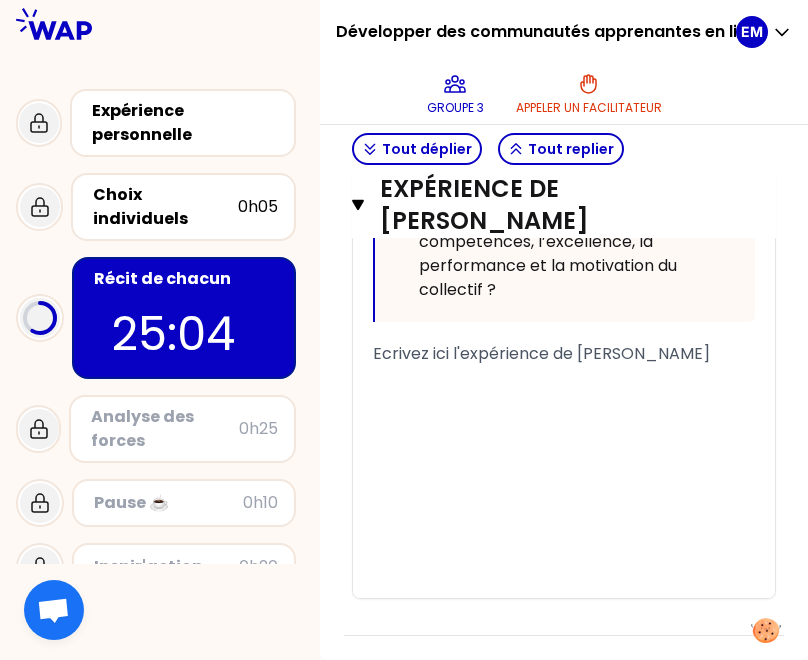 scroll, scrollTop: 4344, scrollLeft: 0, axis: vertical 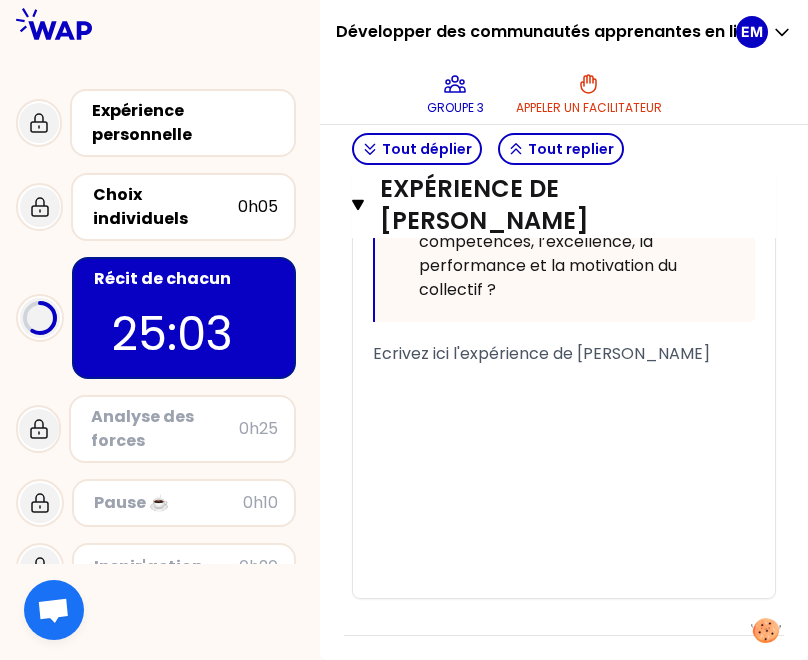 click on "﻿" at bounding box center [564, 382] 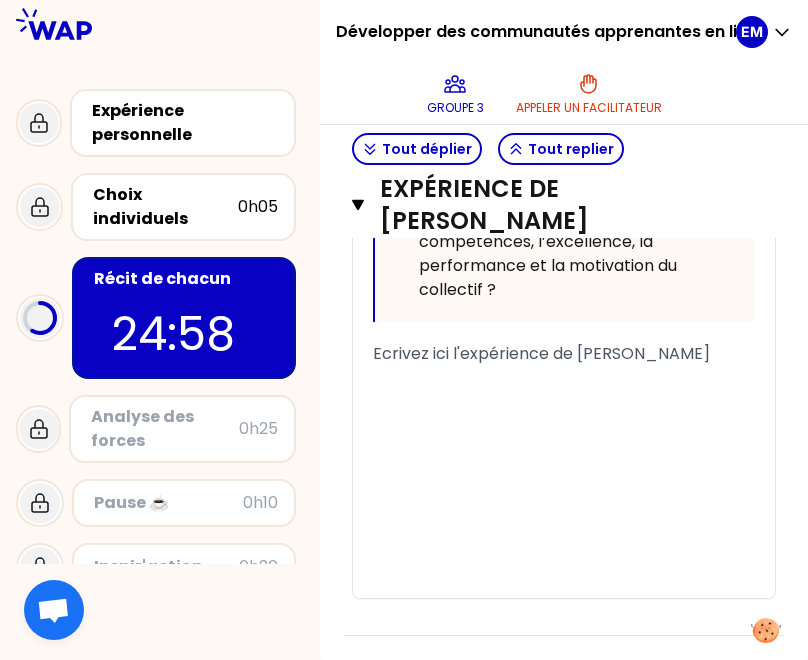 scroll, scrollTop: 4312, scrollLeft: 0, axis: vertical 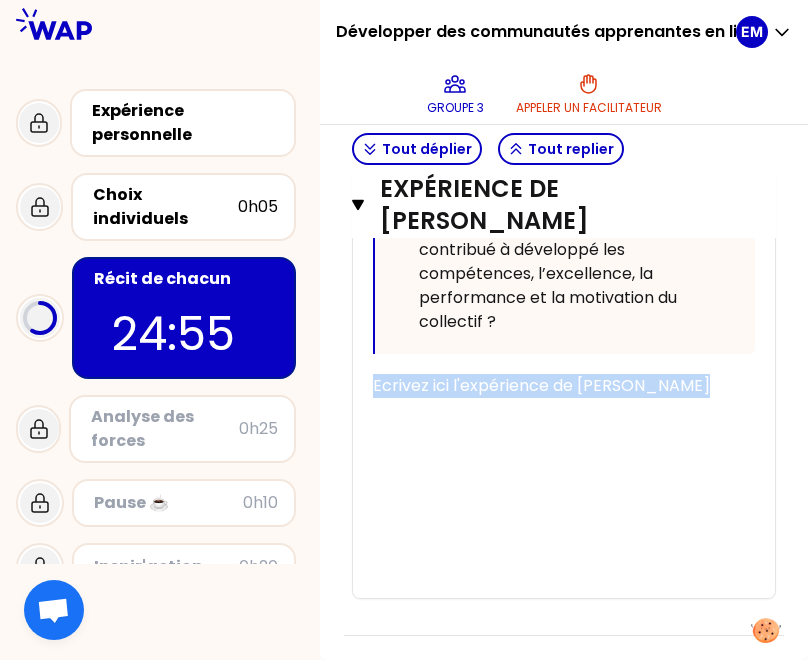 drag, startPoint x: 720, startPoint y: 383, endPoint x: 347, endPoint y: 411, distance: 374.04947 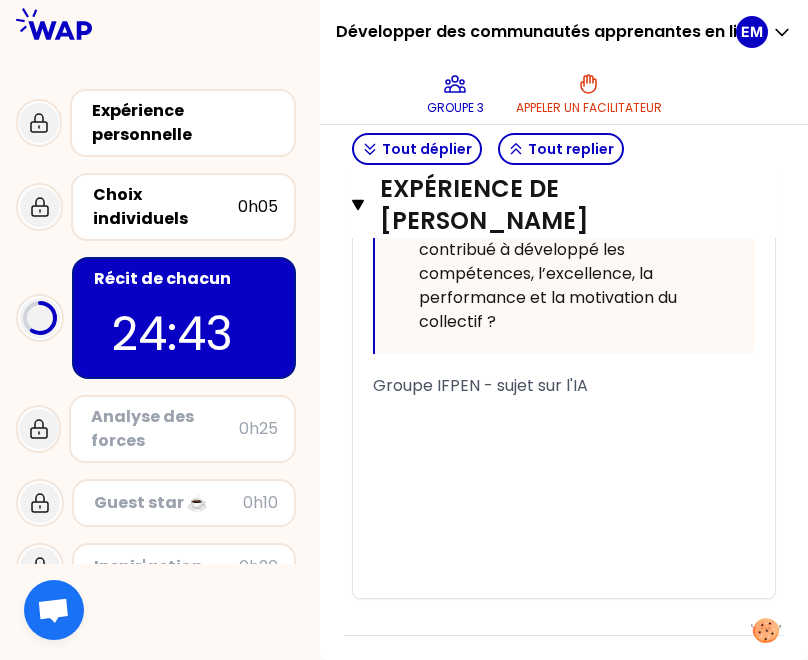 scroll, scrollTop: 4336, scrollLeft: 0, axis: vertical 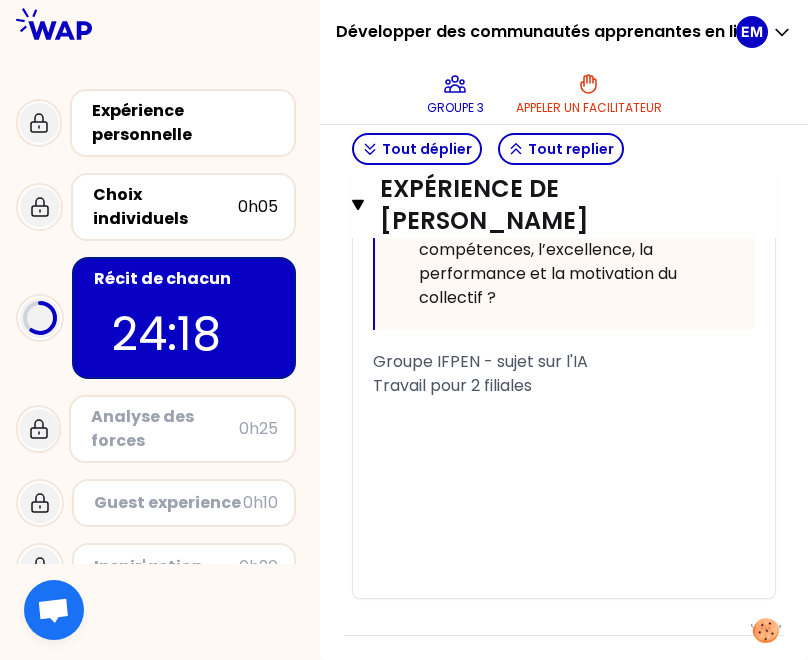 click on "Travail pour 2 filiales" at bounding box center [564, 386] 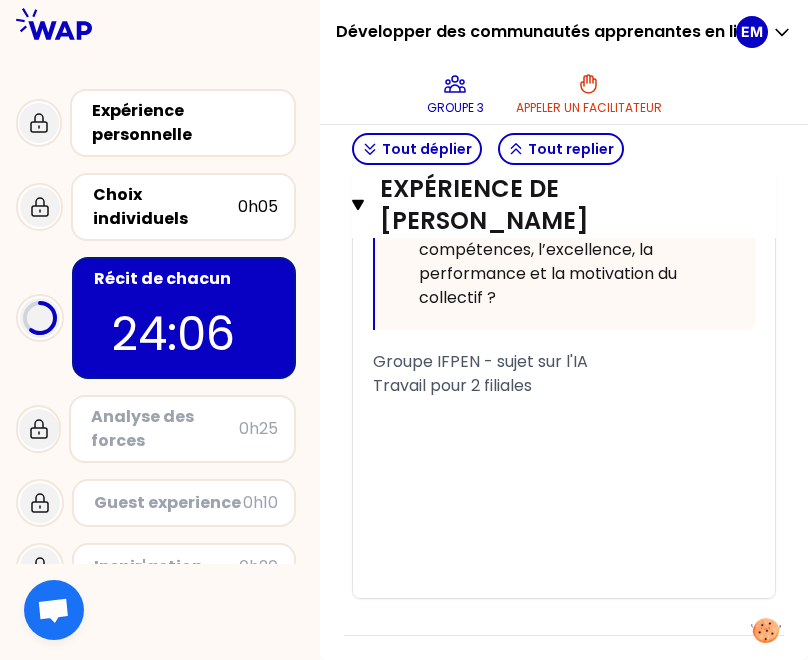 scroll, scrollTop: 4344, scrollLeft: 0, axis: vertical 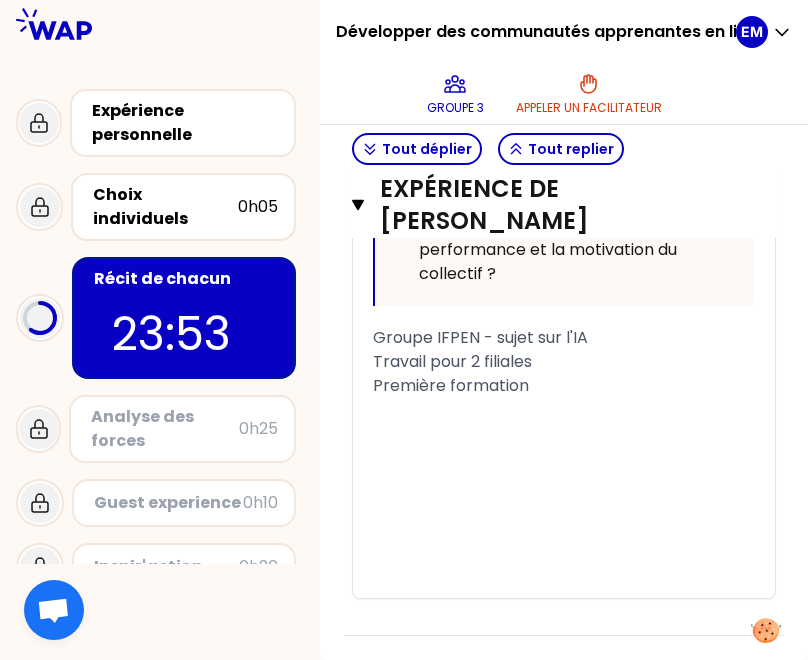 drag, startPoint x: 468, startPoint y: 407, endPoint x: 368, endPoint y: 409, distance: 100.02 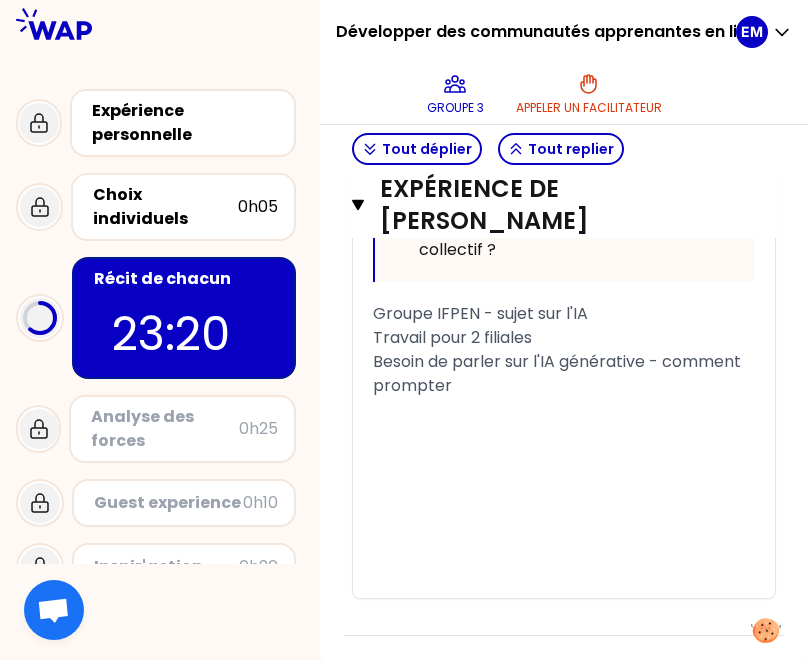 drag, startPoint x: 666, startPoint y: 425, endPoint x: 666, endPoint y: 409, distance: 16 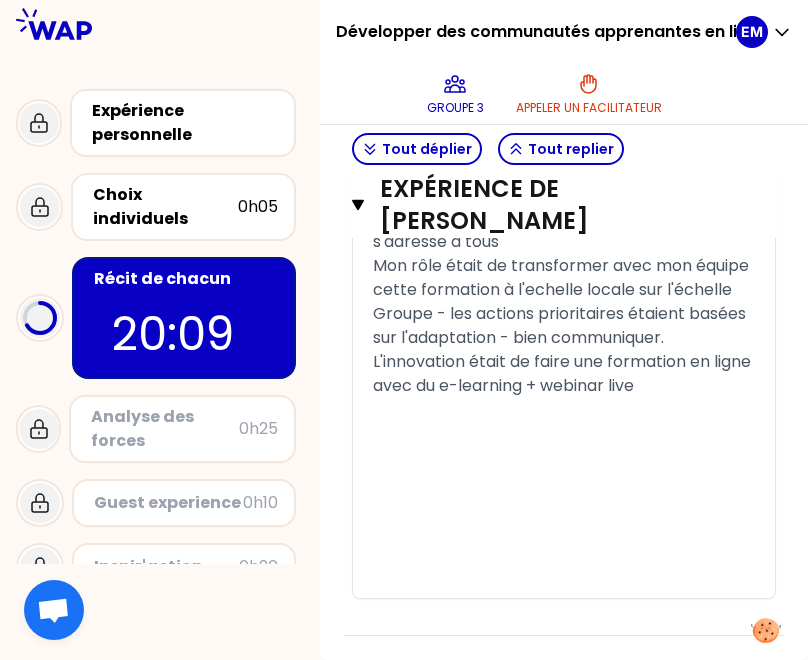 scroll, scrollTop: 4576, scrollLeft: 0, axis: vertical 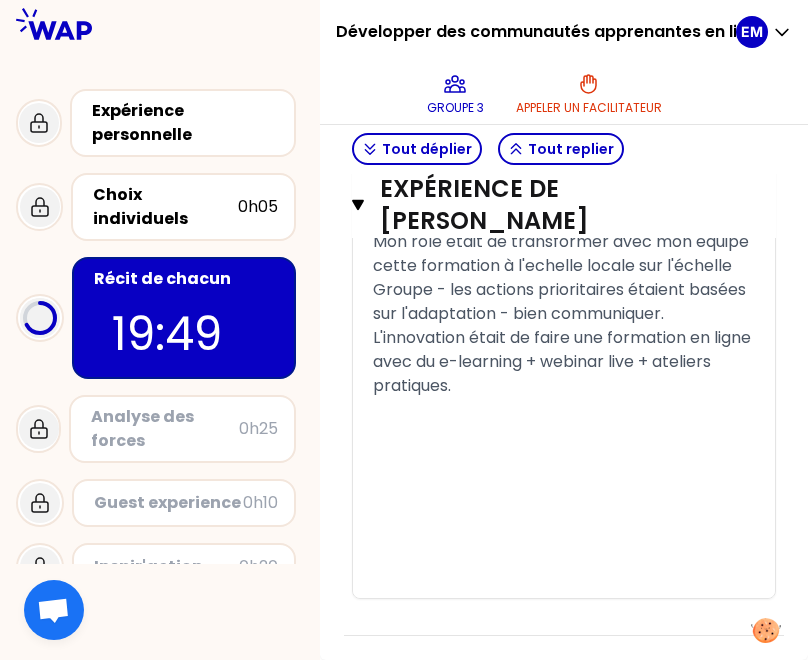 click on "L'innovation était de faire une formation en ligne avec du e-learning + webinar live + ateliers pratiques." at bounding box center [564, 361] 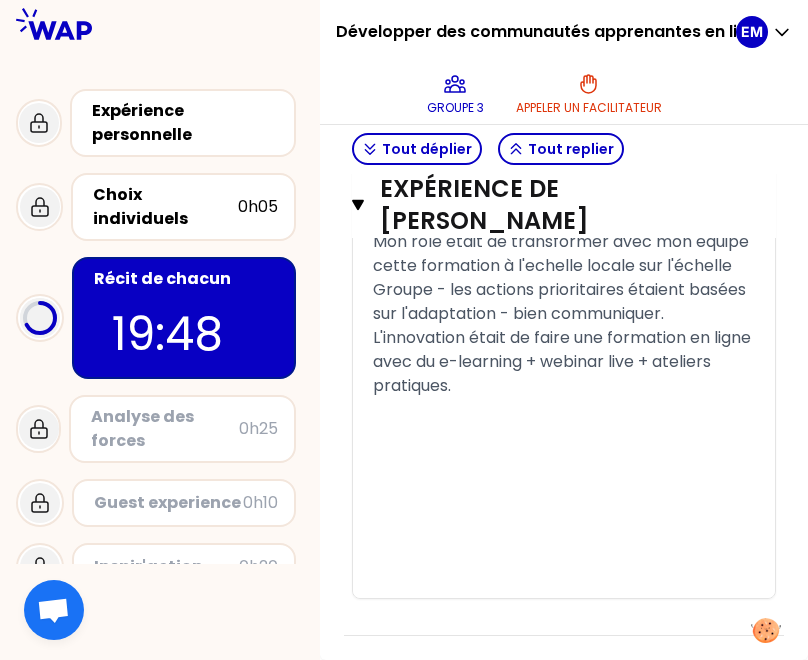 click on "L'innovation était de faire une formation en ligne avec du e-learning + webinar live + ateliers pratiques." at bounding box center (564, 362) 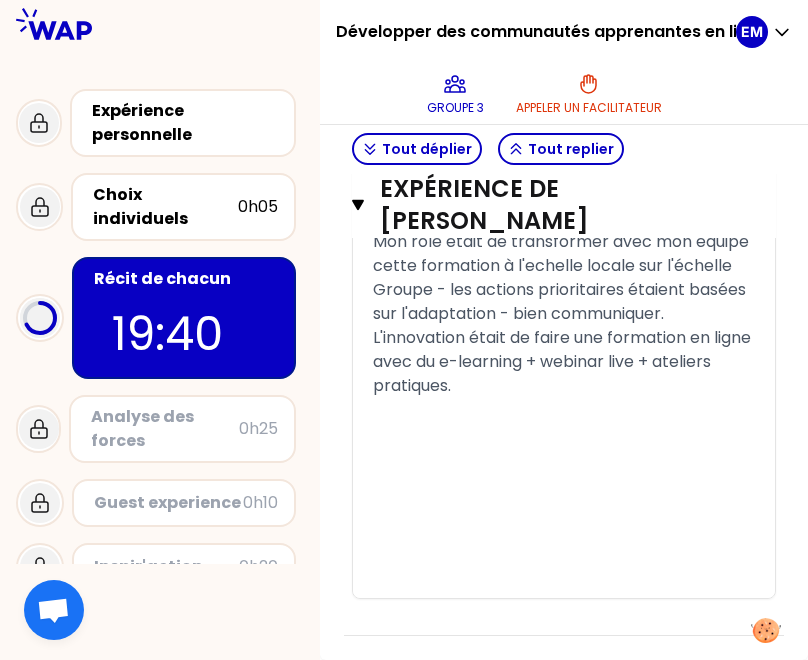 click on "L'innovation était de faire une formation en ligne avec du e-learning + webinar live + ateliers pratiques." at bounding box center [564, 361] 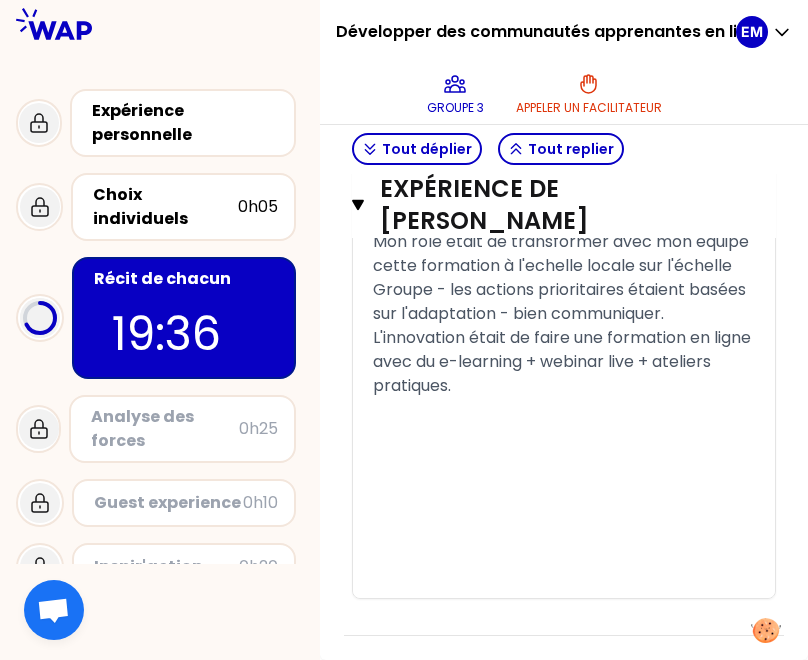 click on "L'innovation était de faire une formation en ligne avec du e-learning + webinar live + ateliers pratiques." at bounding box center [564, 361] 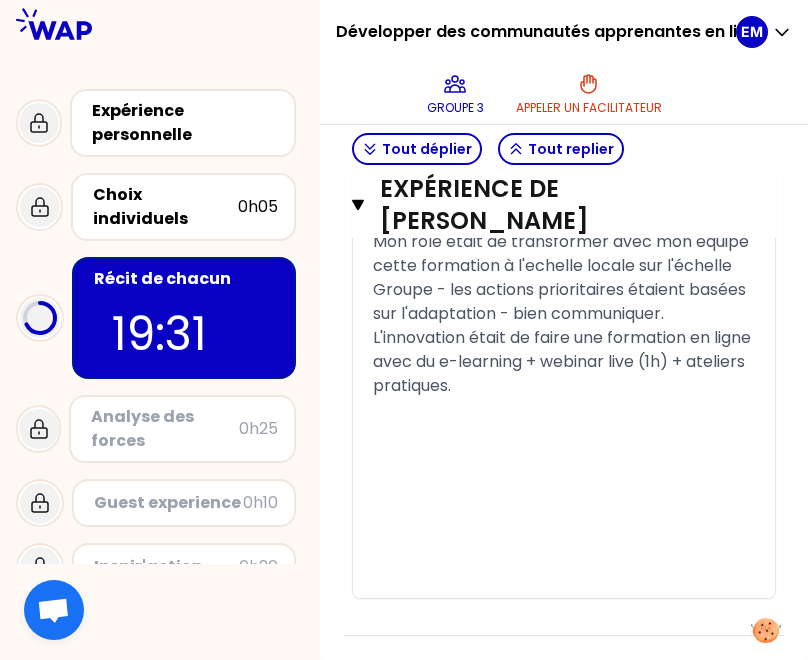 click on "L'innovation était de faire une formation en ligne avec du e-learning + webinar live (1h) + ateliers pratiques." at bounding box center (564, 361) 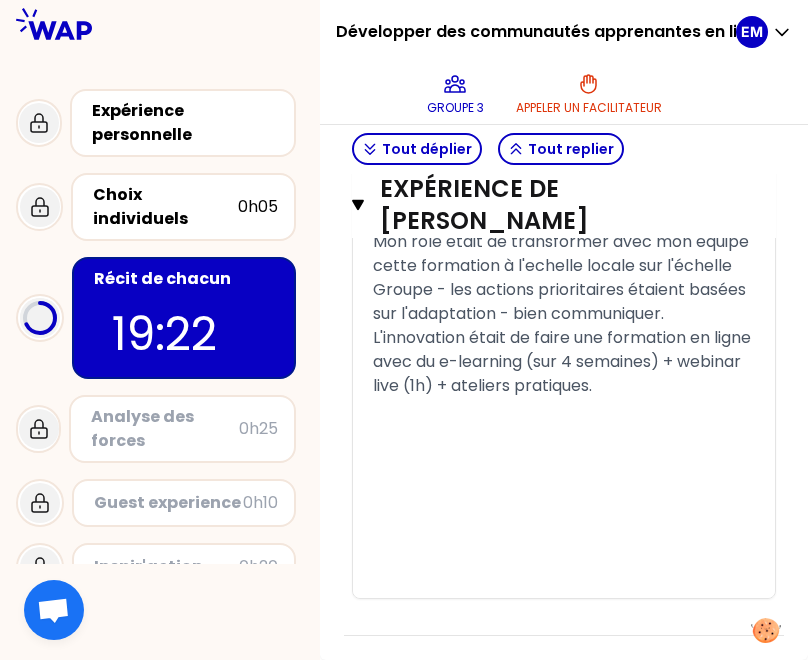 drag, startPoint x: 676, startPoint y: 413, endPoint x: 716, endPoint y: 421, distance: 40.792156 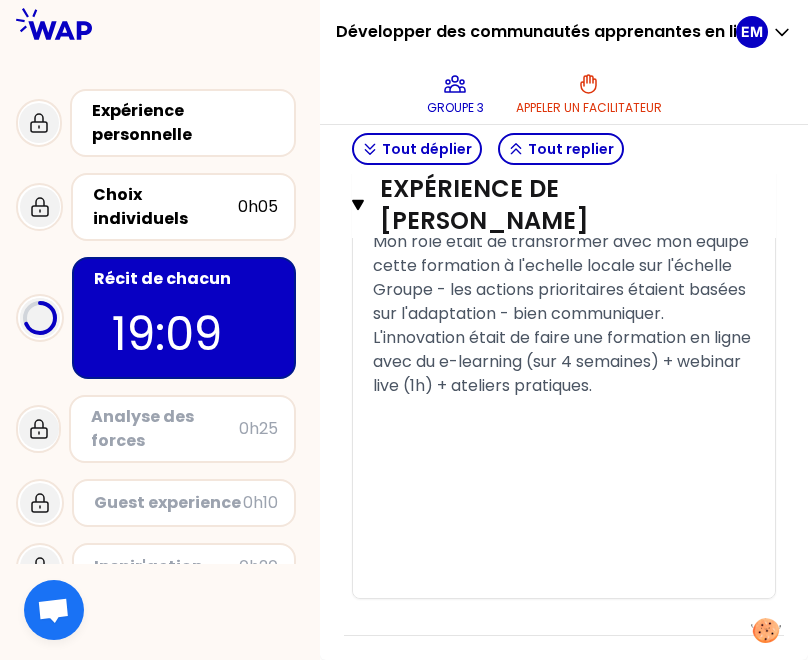 click on "L'innovation était de faire une formation en ligne avec du e-learning (sur 4 semaines) + webinar live (1h) + ateliers pratiques." at bounding box center (564, 361) 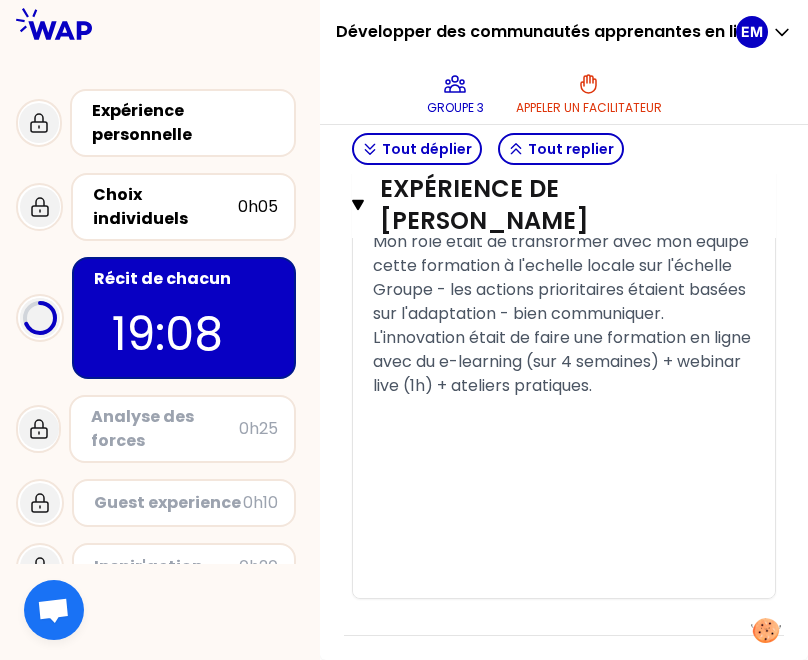 click on "L'innovation était de faire une formation en ligne avec du e-learning (sur 4 semaines) + webinar live (1h) + ateliers pratiques." at bounding box center (564, 362) 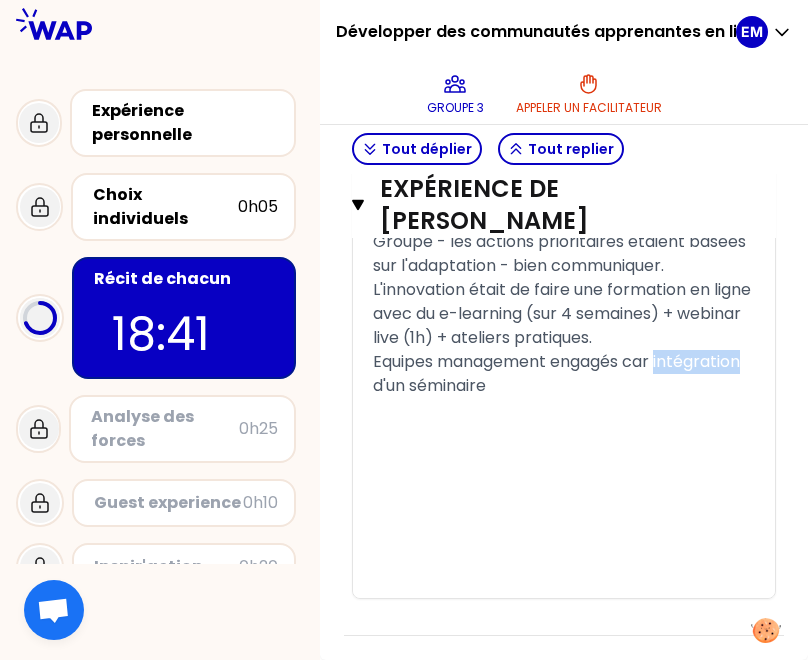 drag, startPoint x: 476, startPoint y: 459, endPoint x: 269, endPoint y: 456, distance: 207.02174 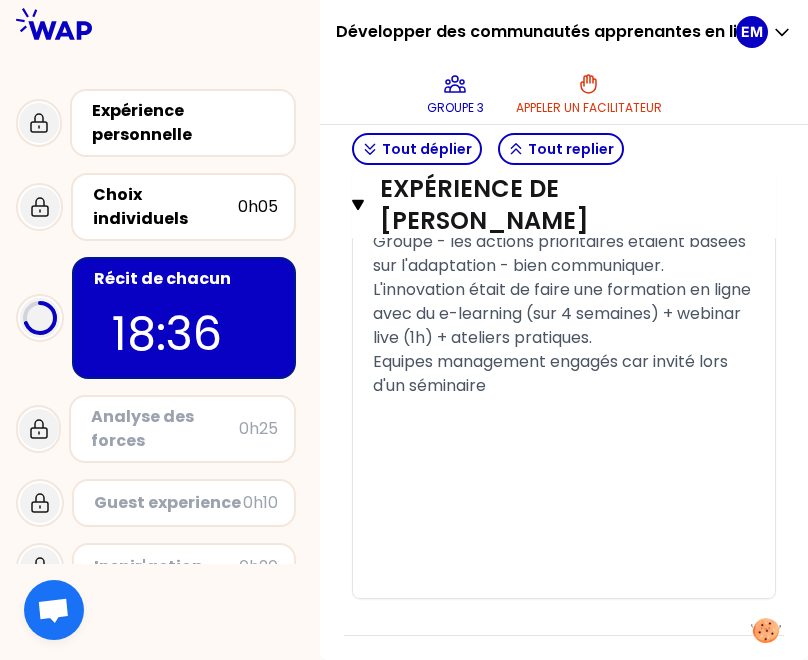 click on "Equipes management engagés car invité lors d'un séminaire" at bounding box center (564, 374) 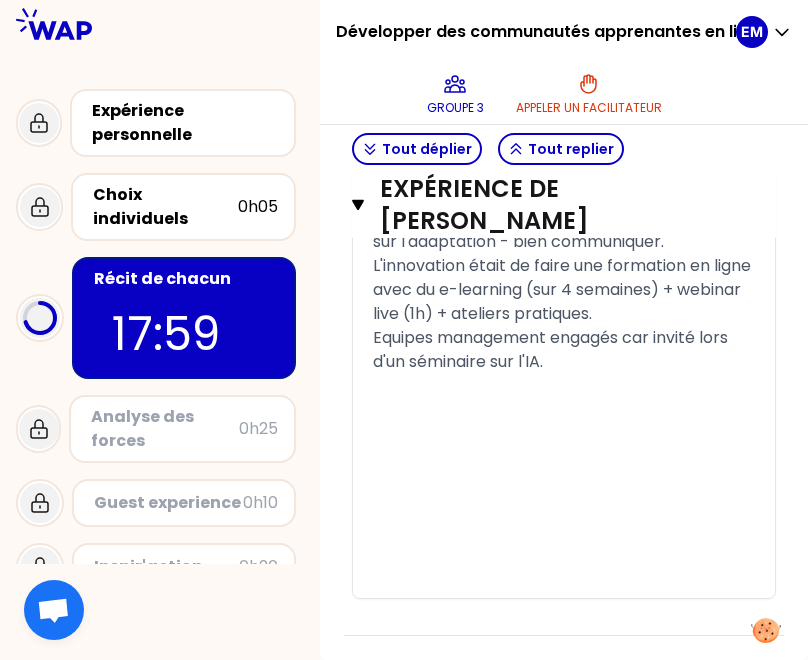 click on "Equipes management engagés car invité lors d'un séminaire sur l'IA." at bounding box center (564, 350) 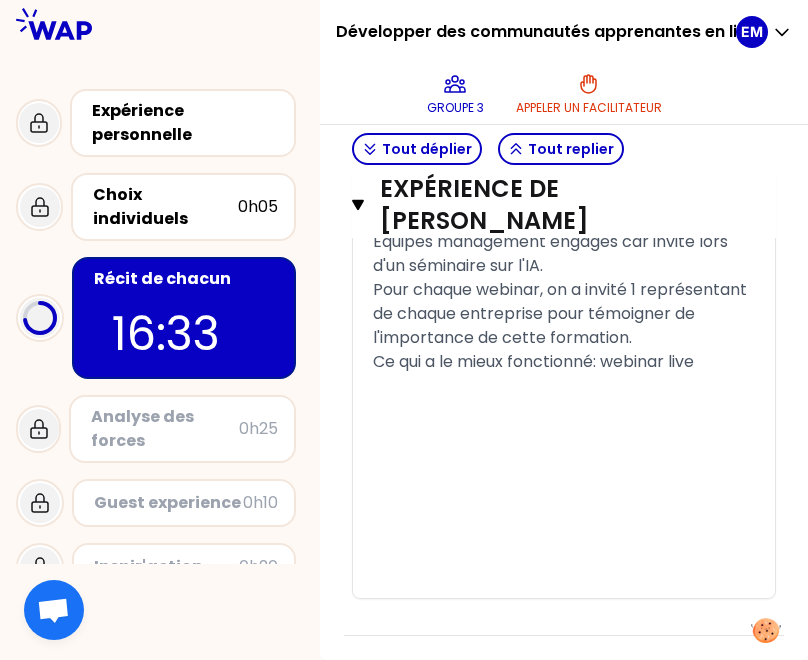 click on "Ce qui a le mieux fonctionné: webinar live" at bounding box center (533, 361) 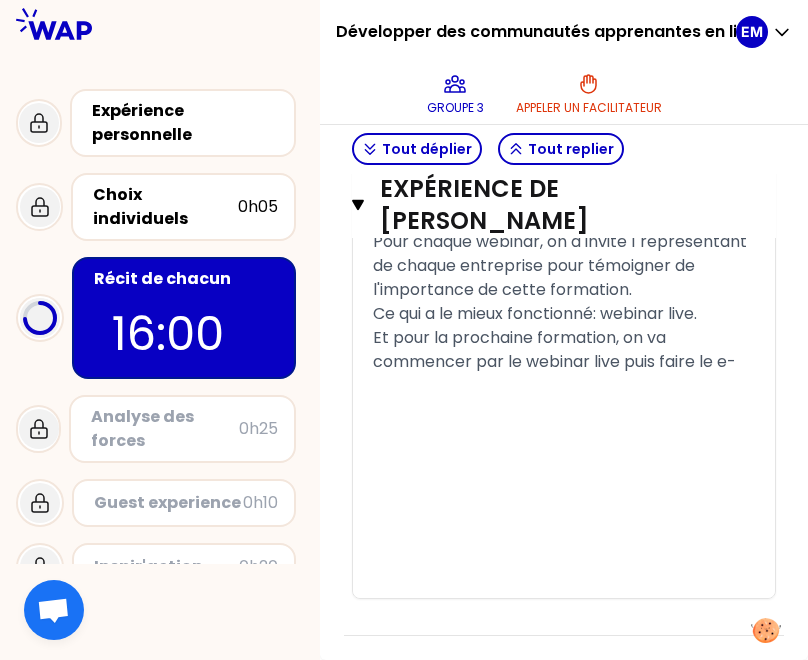 scroll, scrollTop: 4864, scrollLeft: 0, axis: vertical 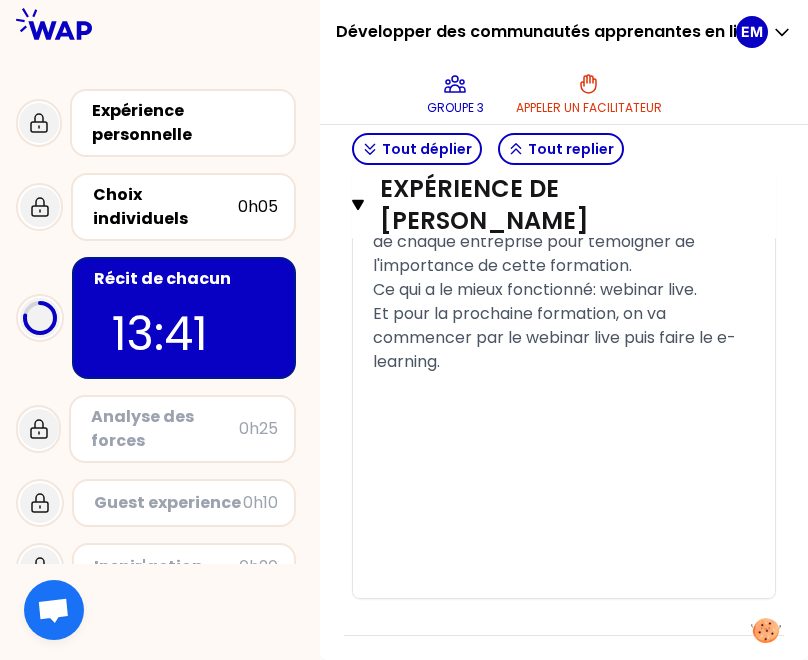 click on "﻿" at bounding box center [564, 410] 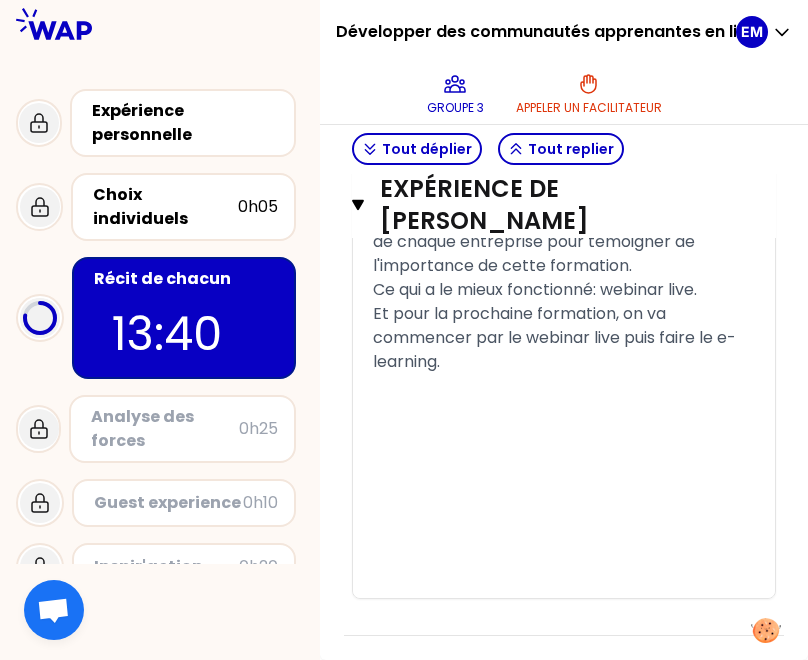 click on "﻿" at bounding box center (564, 386) 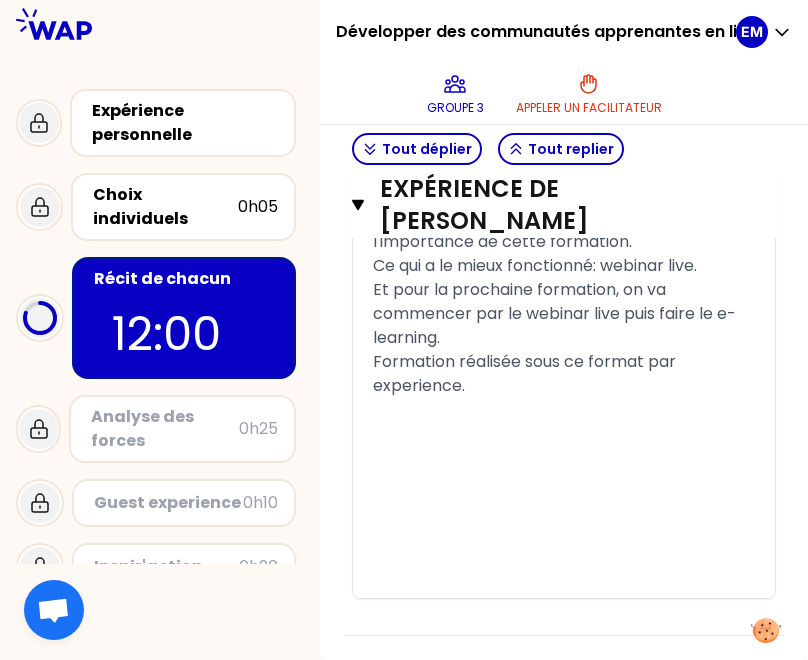 click on "﻿" at bounding box center [564, 462] 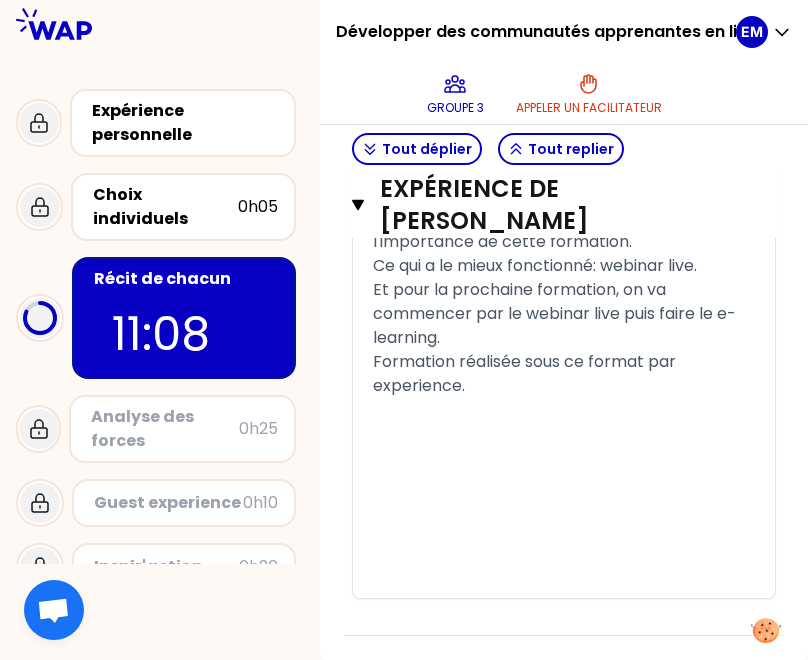 click on "﻿" at bounding box center (564, 434) 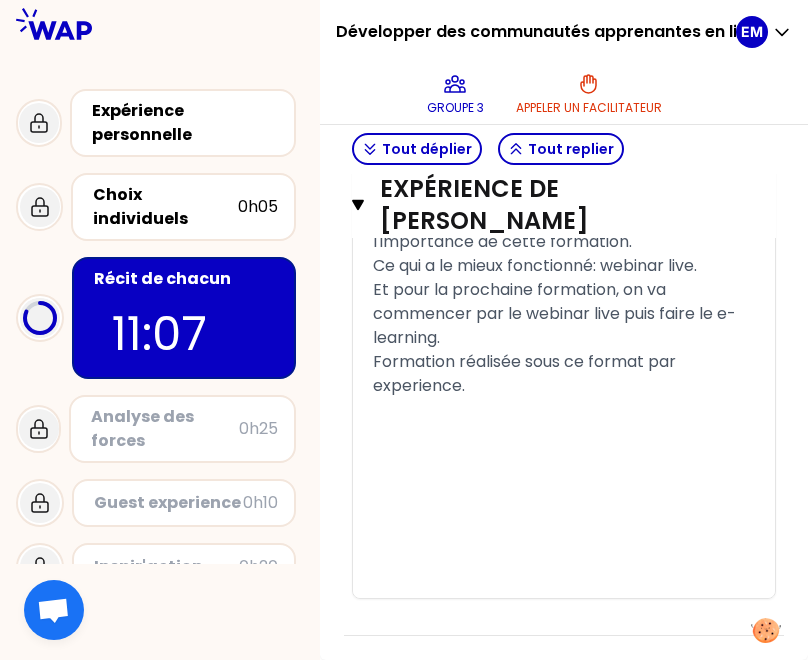 click on "﻿" at bounding box center [564, 410] 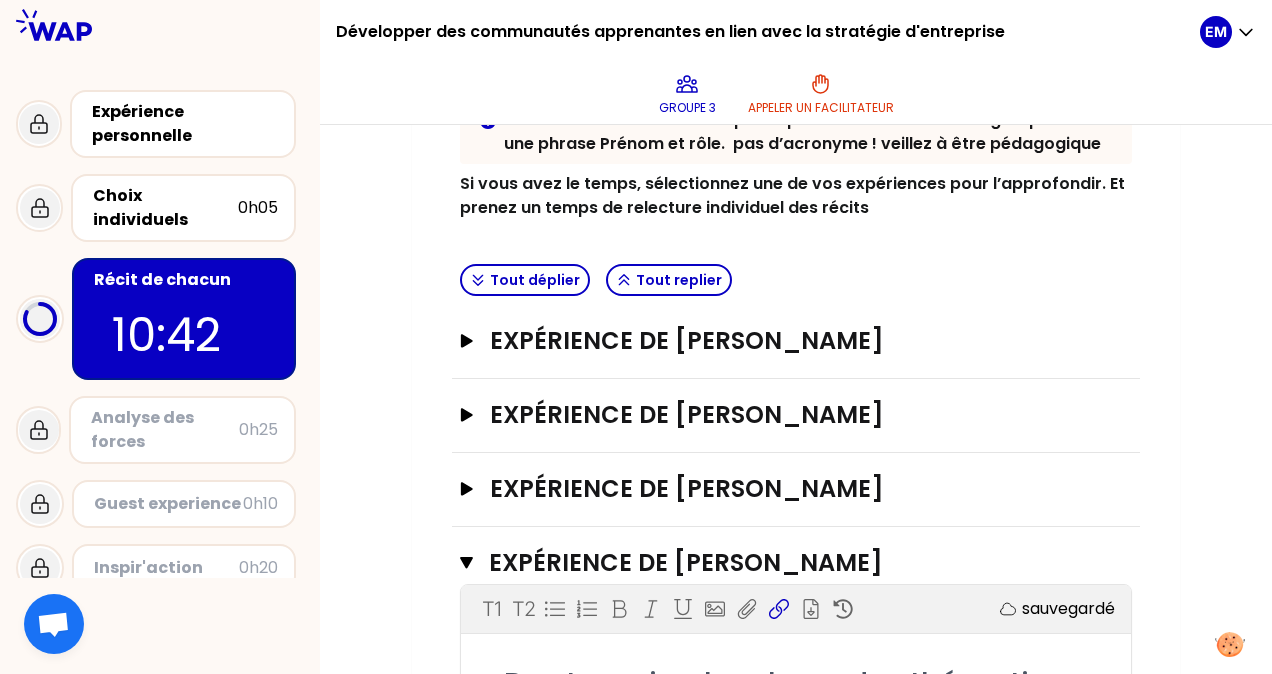 scroll, scrollTop: 500, scrollLeft: 0, axis: vertical 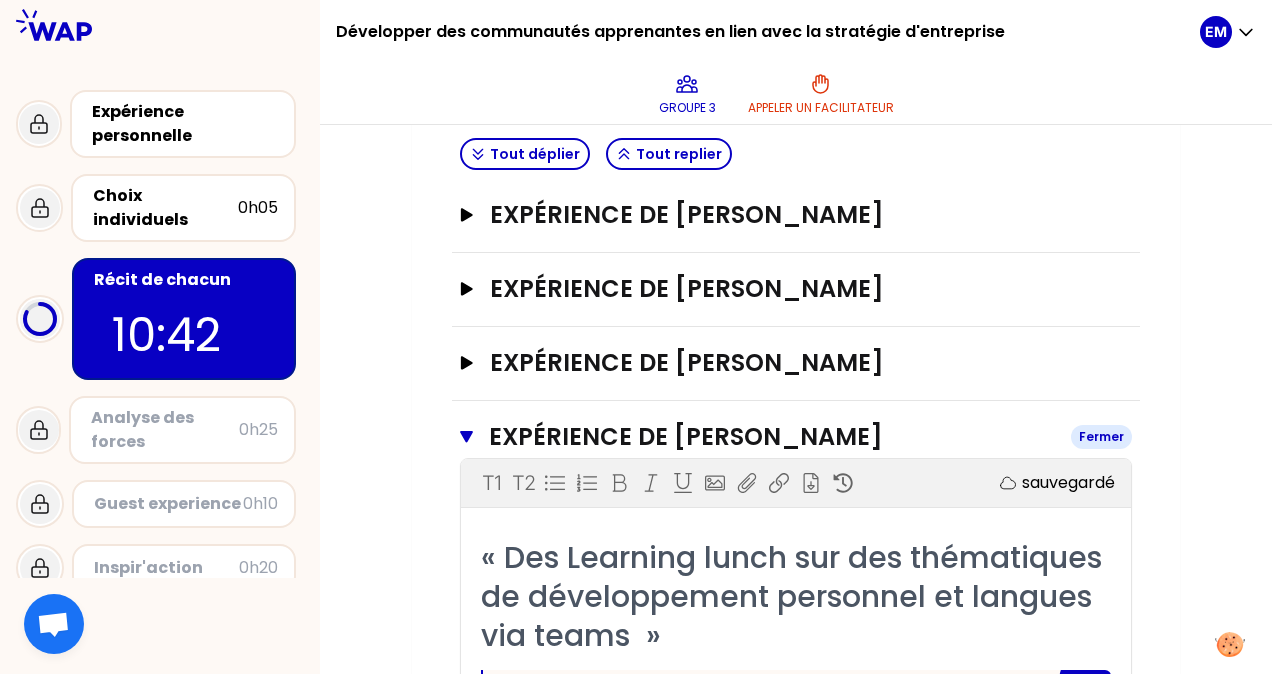 click 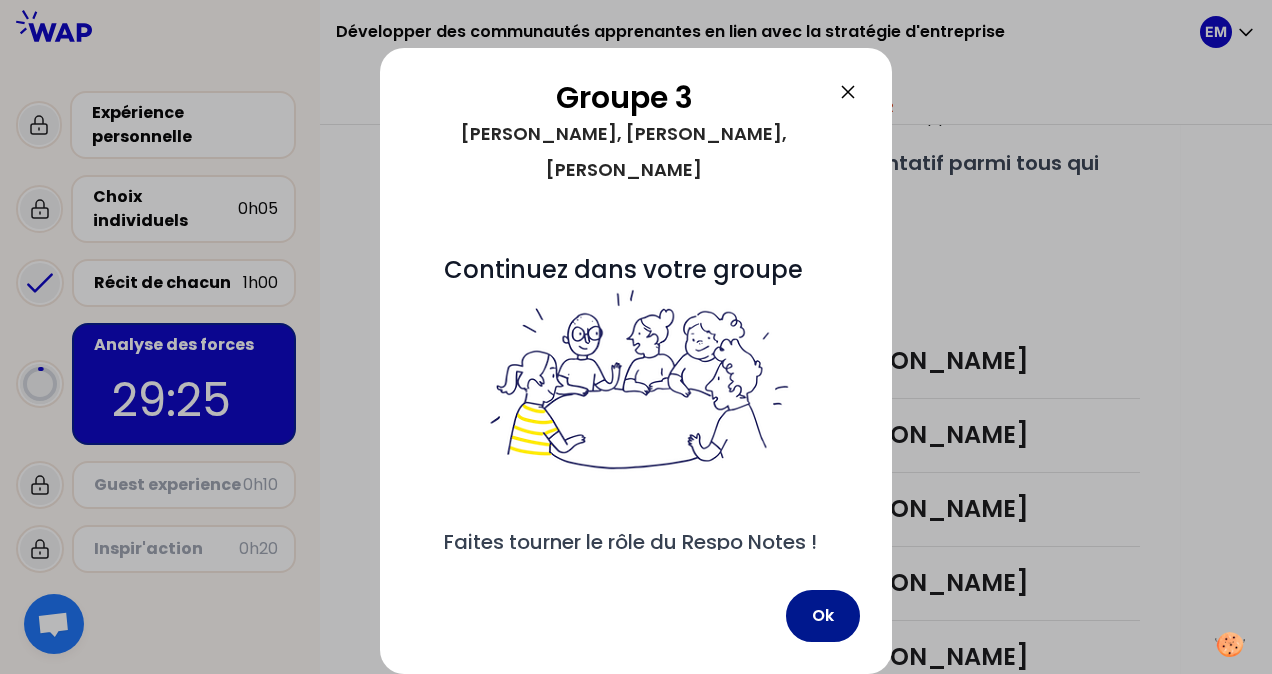 click on "Ok" at bounding box center (823, 616) 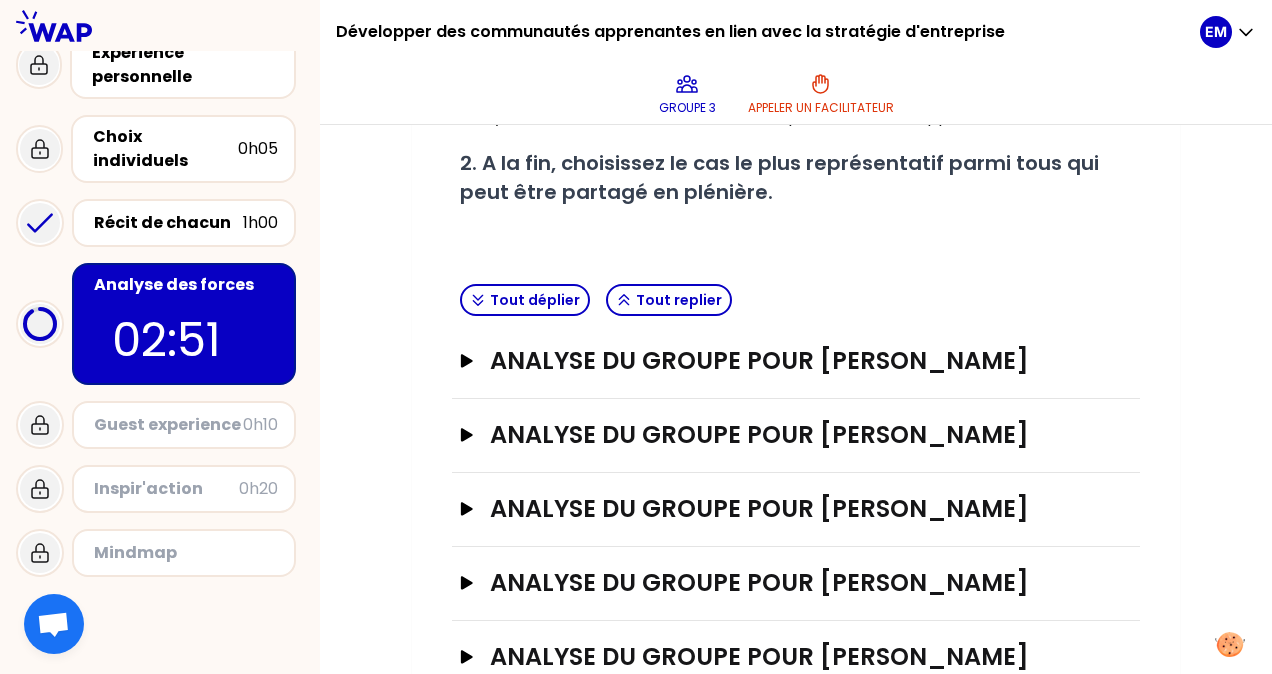 scroll, scrollTop: 100, scrollLeft: 0, axis: vertical 